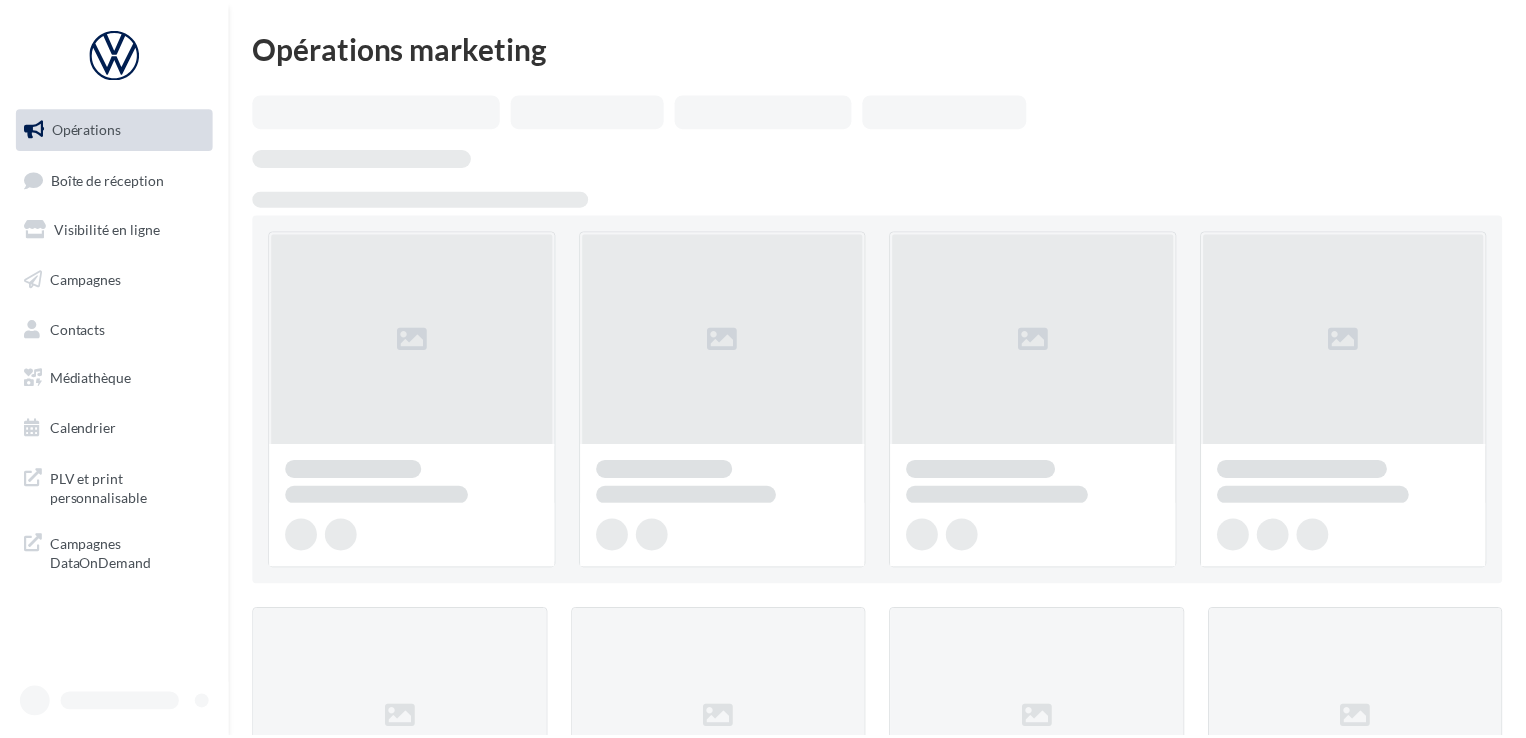 scroll, scrollTop: 0, scrollLeft: 0, axis: both 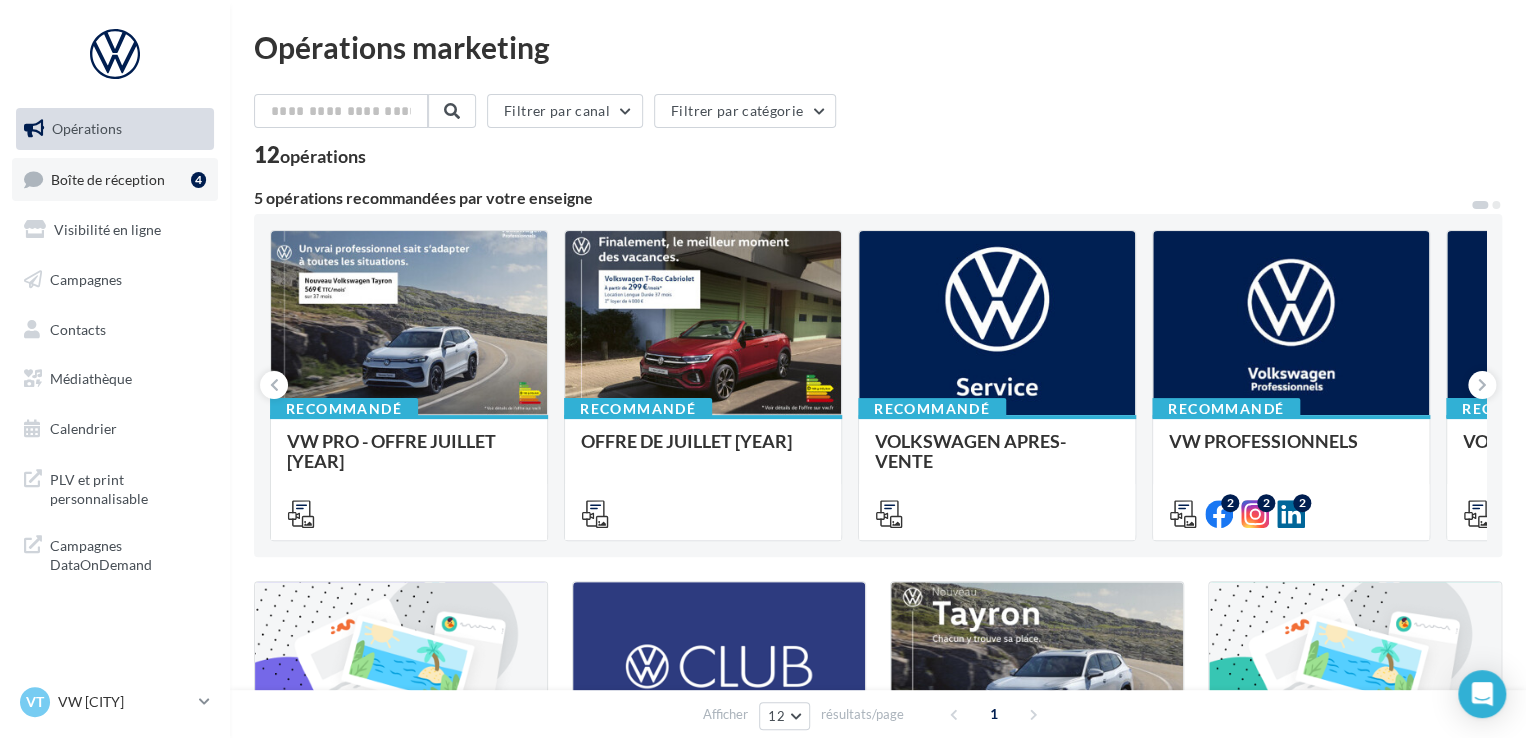 click on "Boîte de réception" at bounding box center [108, 178] 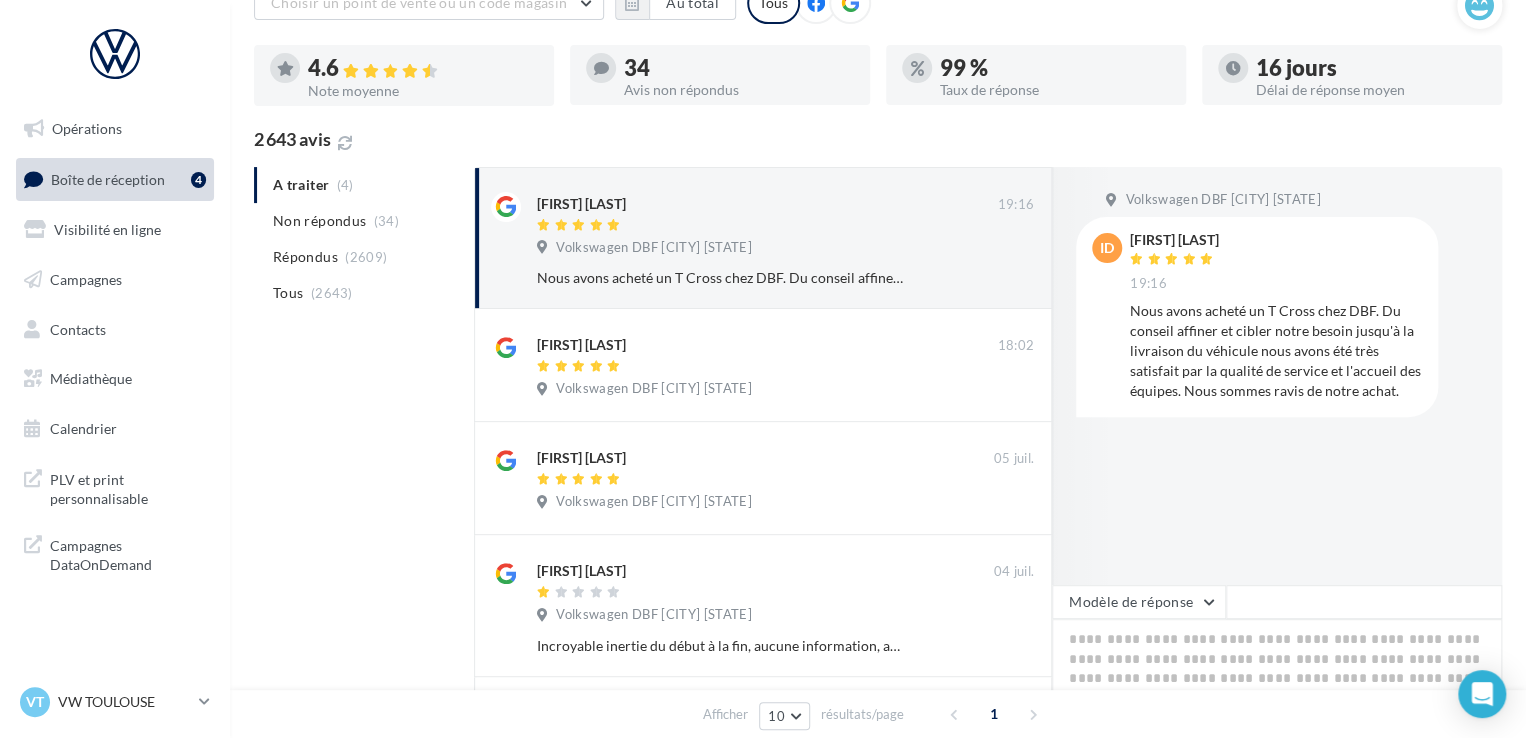 scroll, scrollTop: 164, scrollLeft: 0, axis: vertical 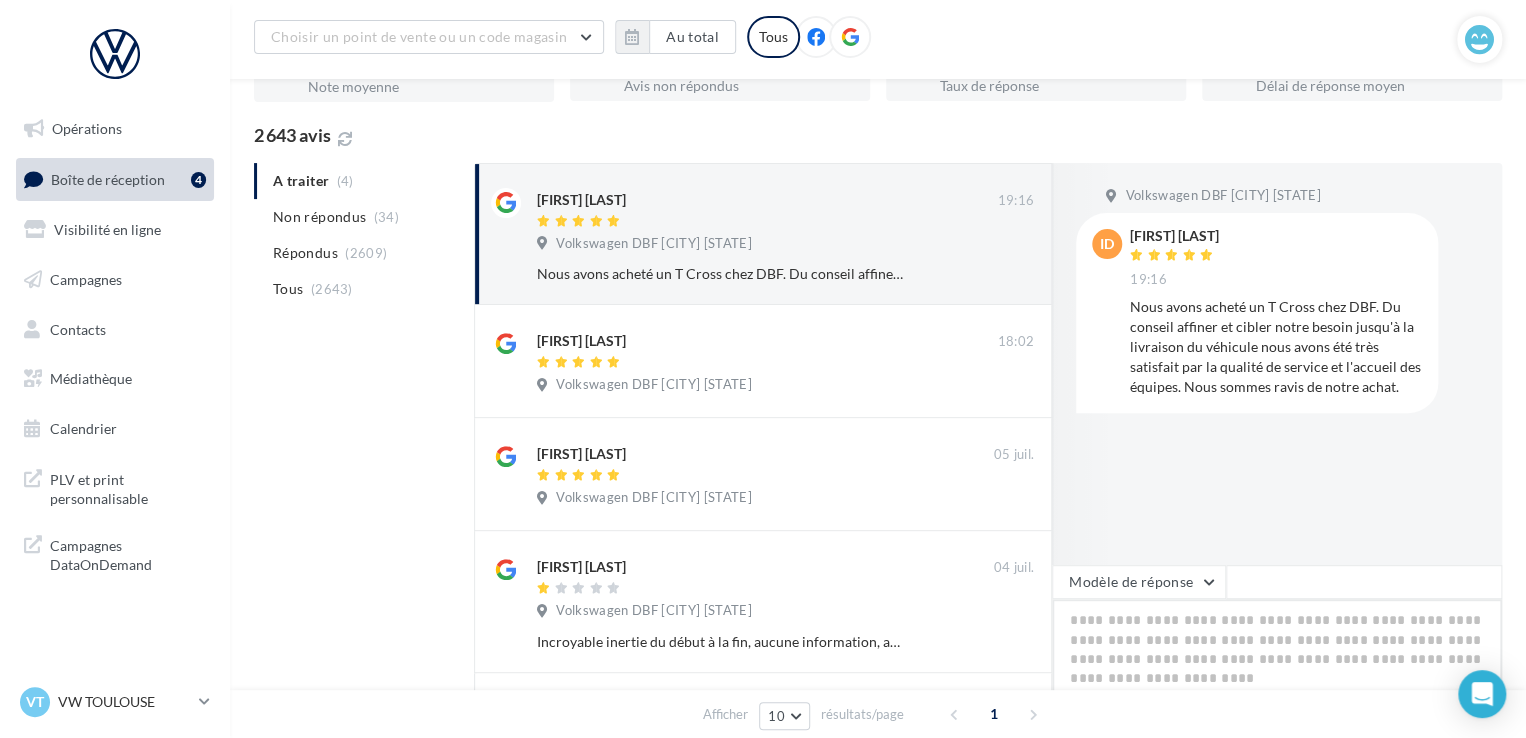 click at bounding box center [1277, 661] 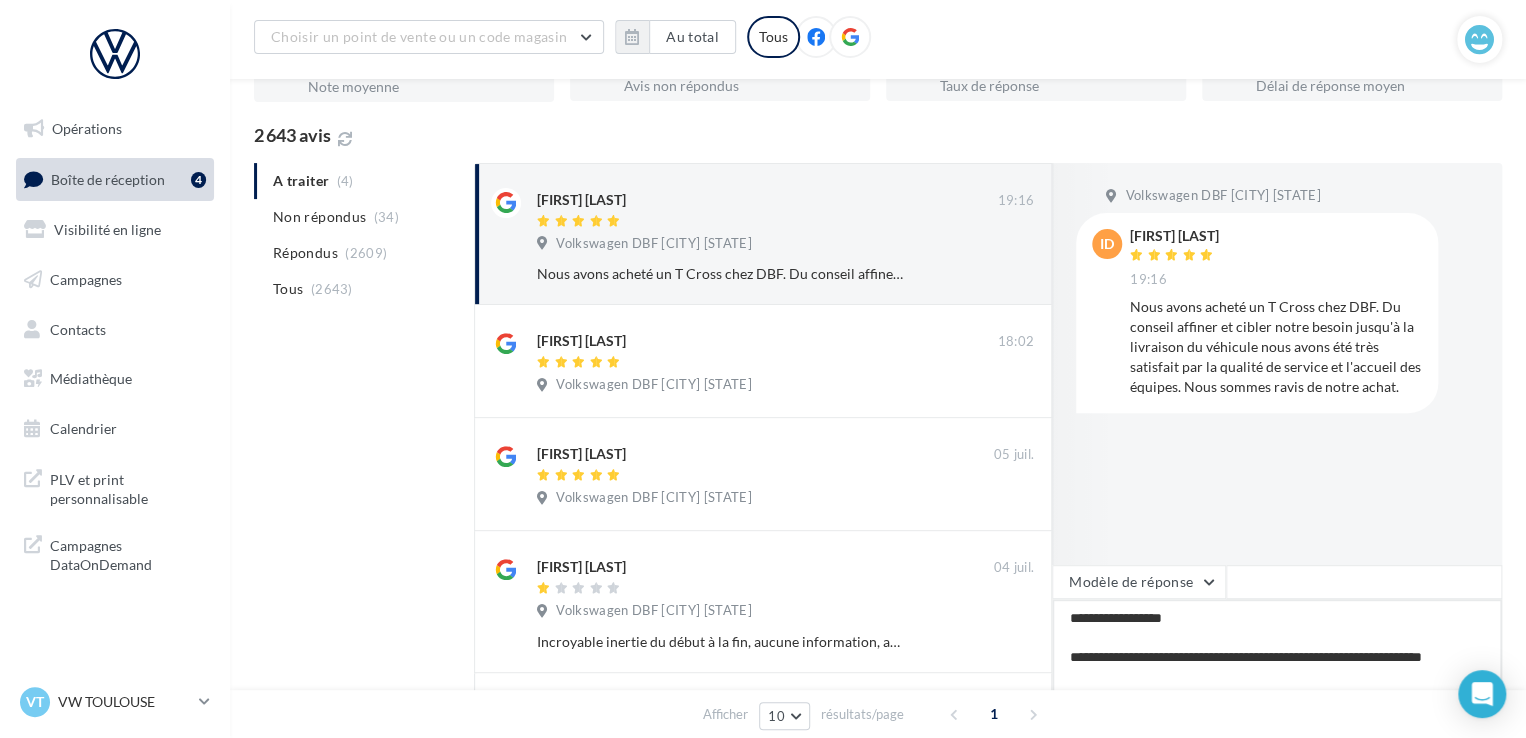 scroll, scrollTop: 10, scrollLeft: 0, axis: vertical 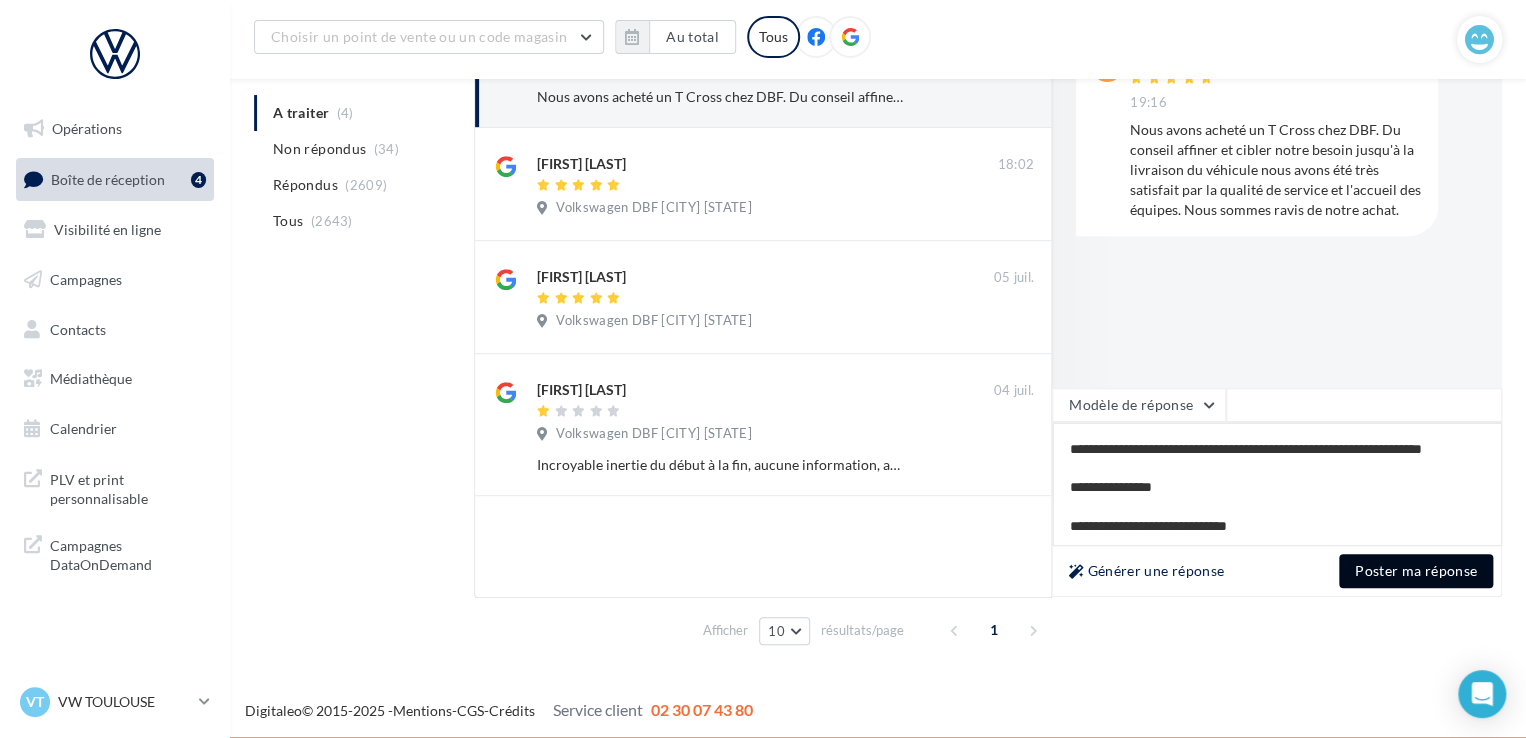 type on "**********" 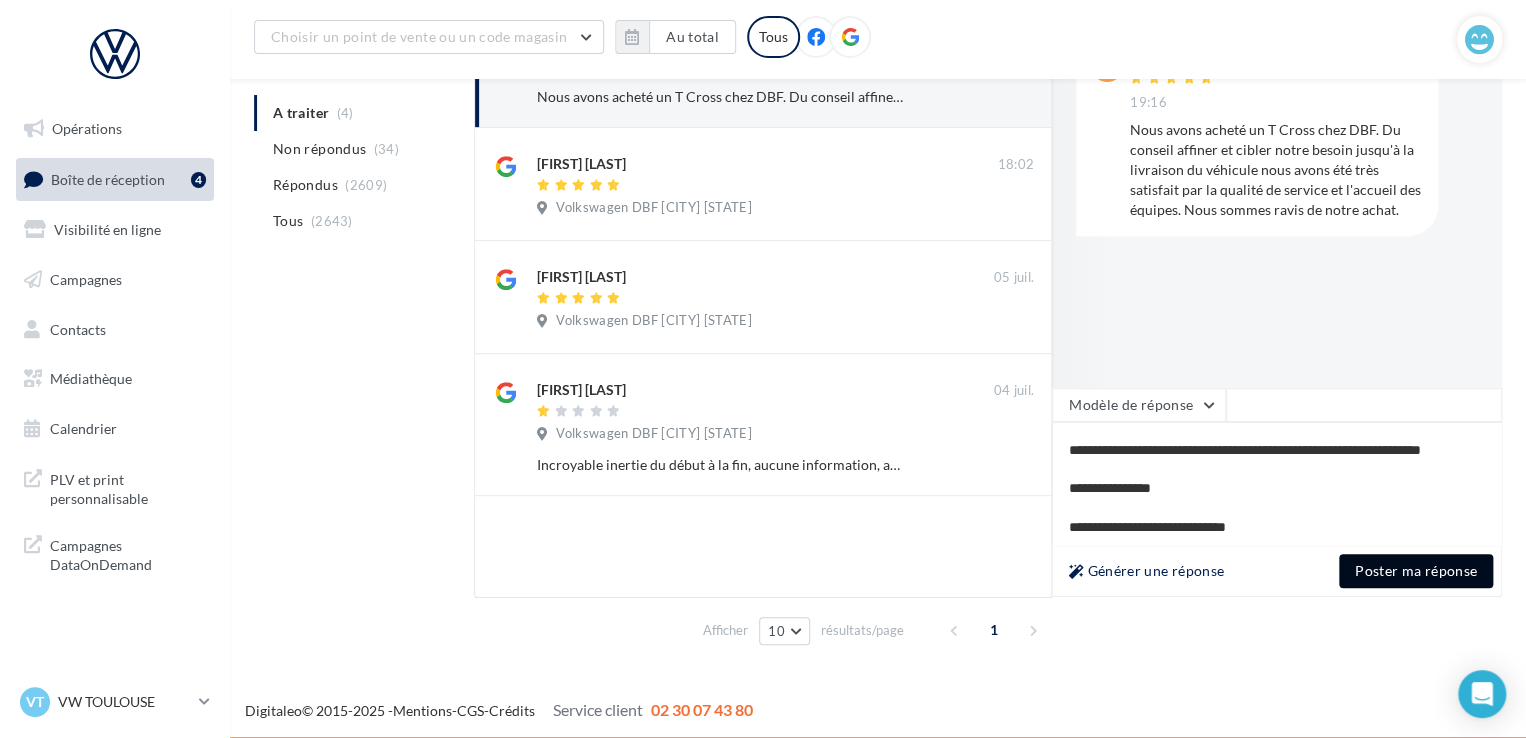 scroll, scrollTop: 39, scrollLeft: 0, axis: vertical 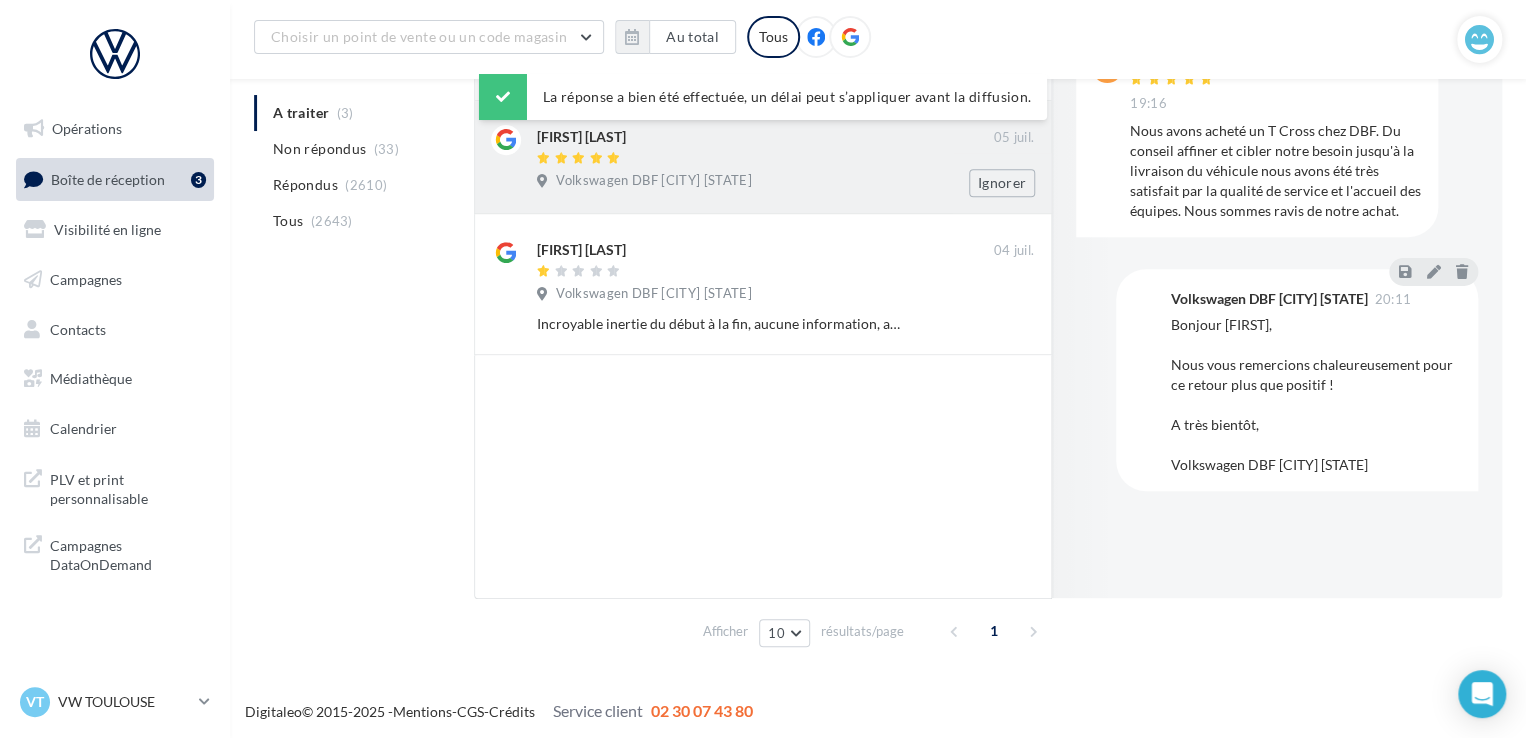 click on "Volkswagen DBF [CITY] [STATE]" at bounding box center (785, 183) 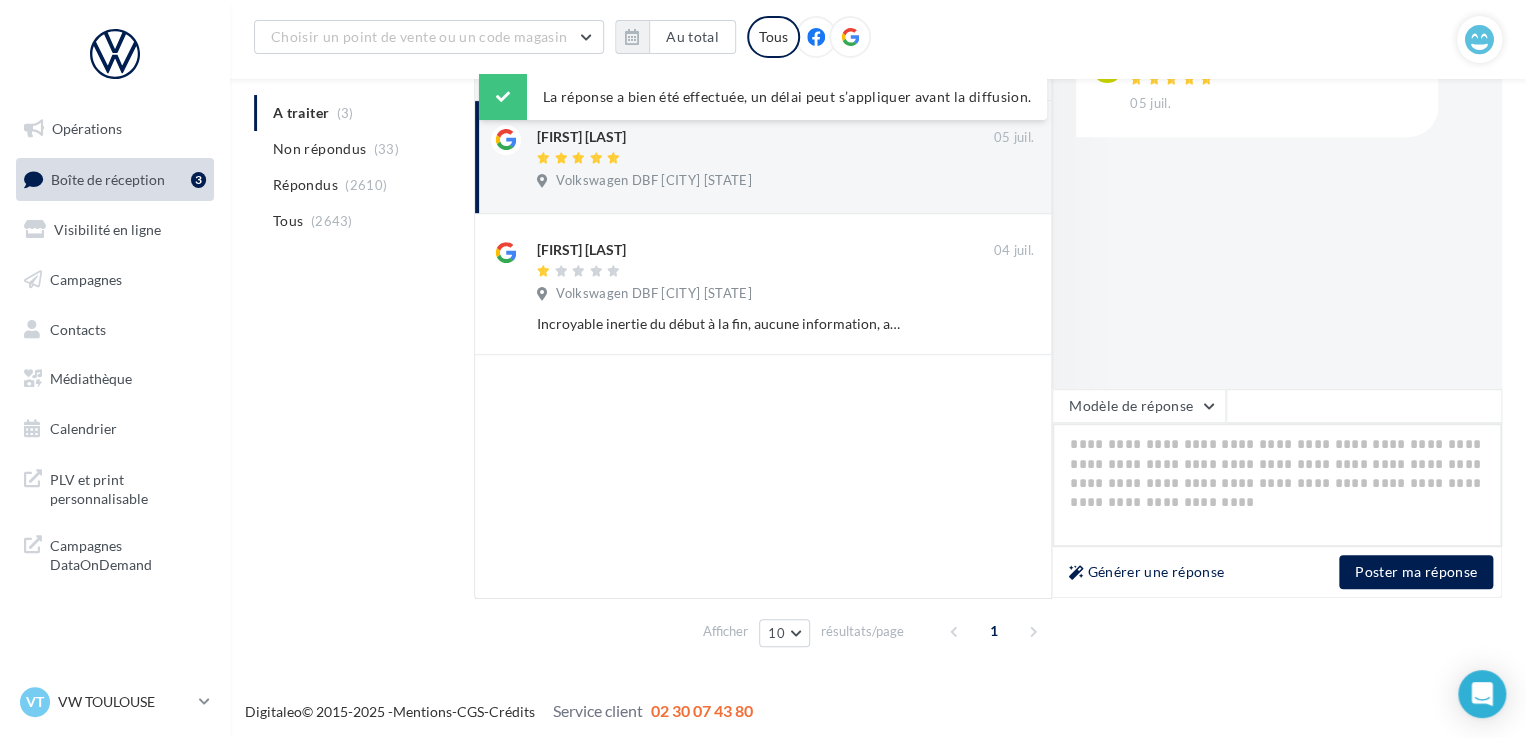 click at bounding box center [1277, 485] 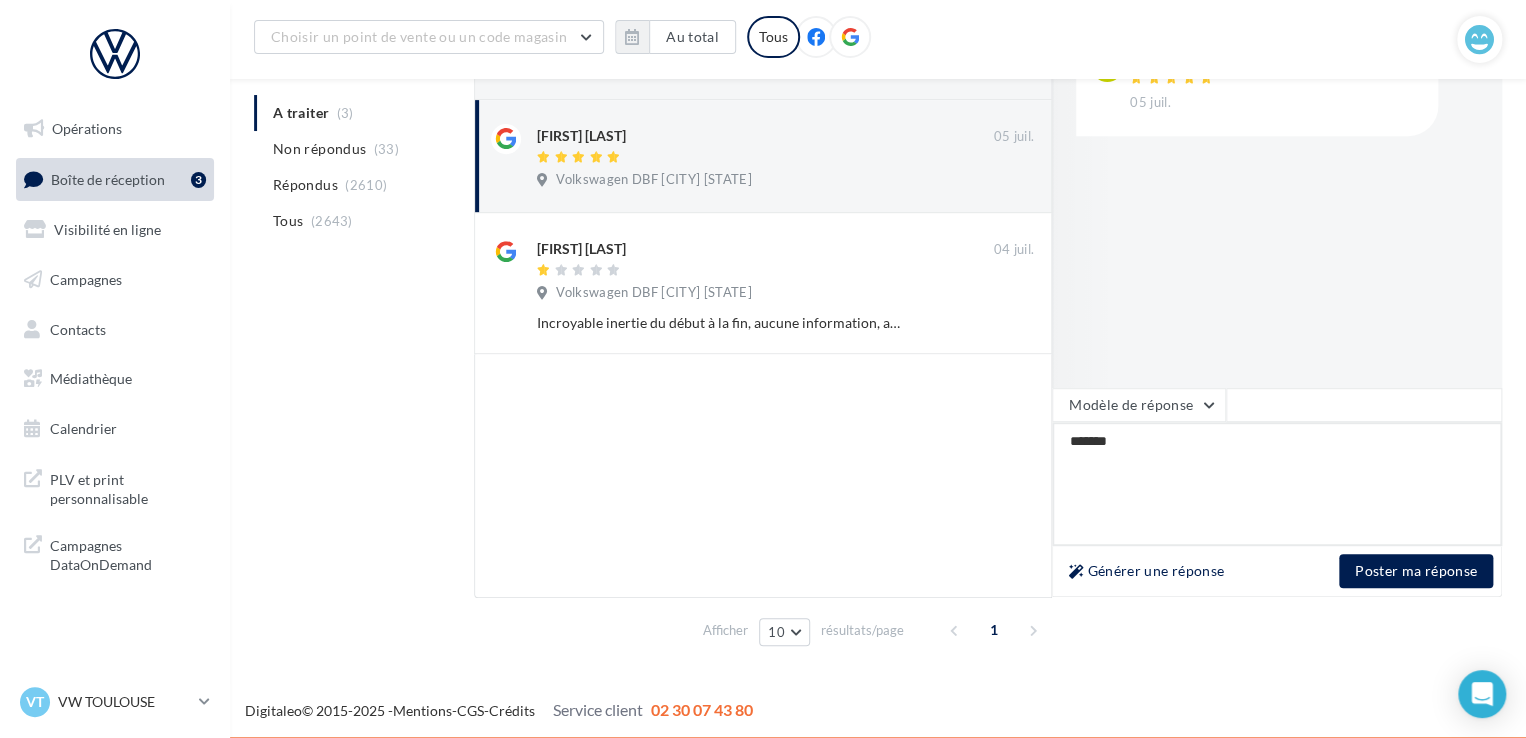 scroll, scrollTop: 340, scrollLeft: 0, axis: vertical 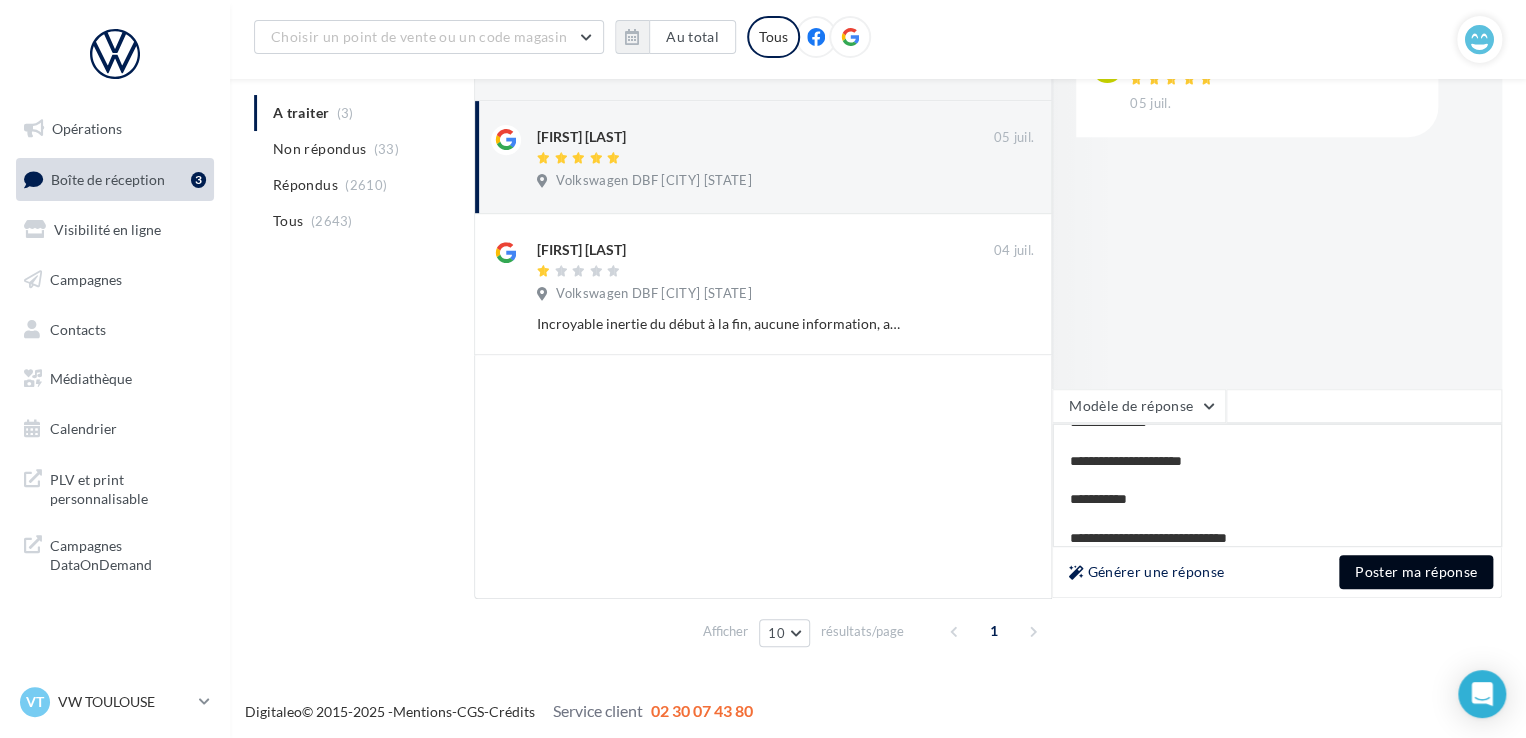 type on "**********" 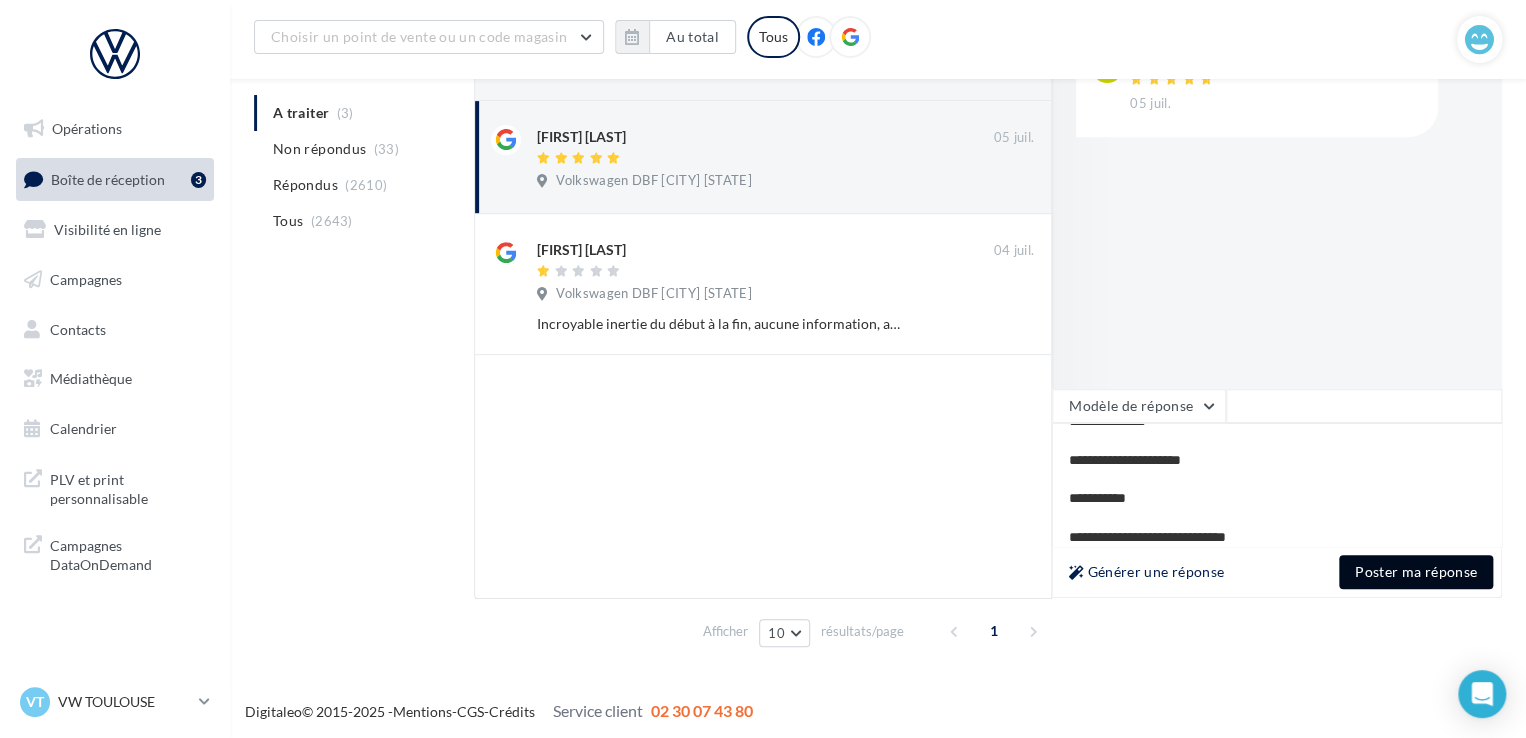 click on "Poster ma réponse" at bounding box center (1416, 572) 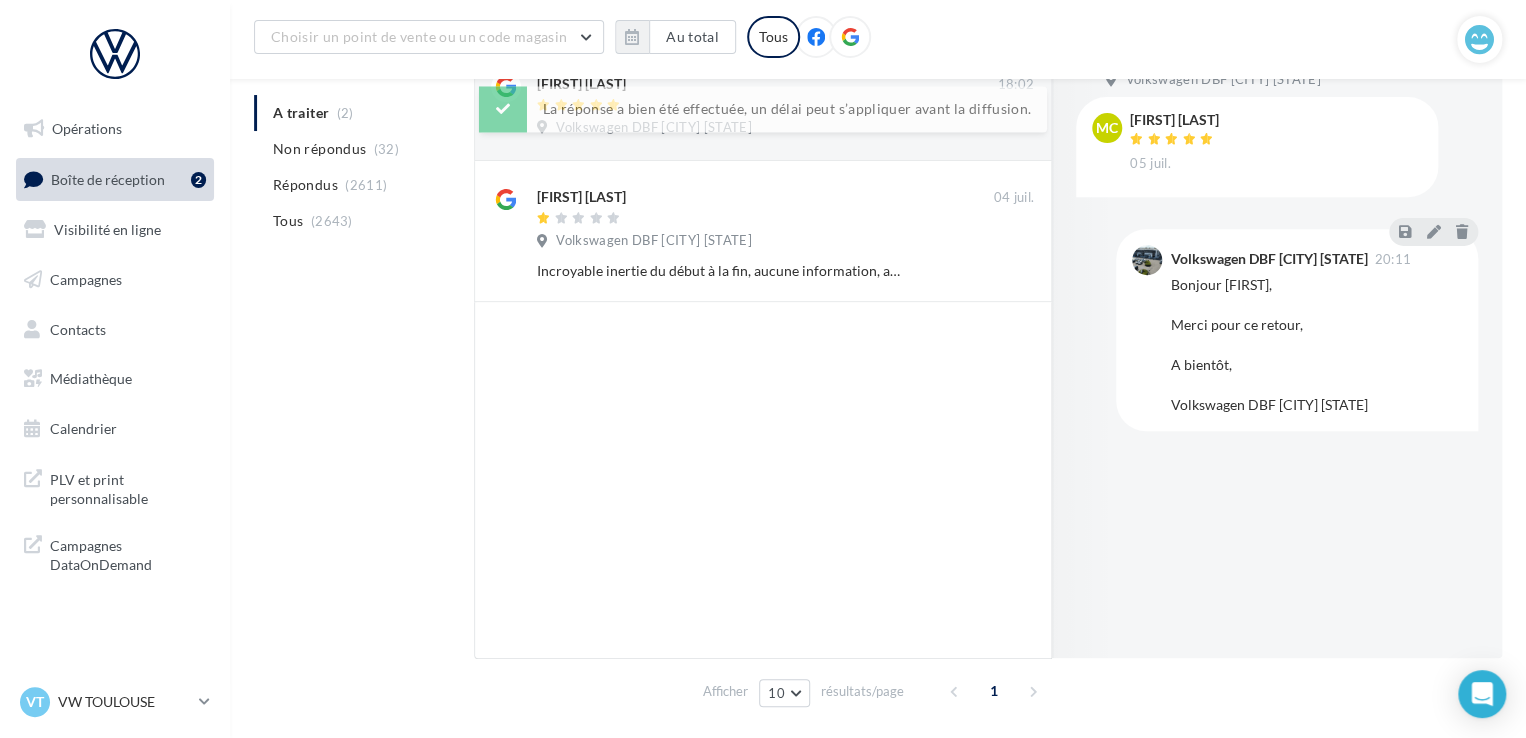scroll, scrollTop: 252, scrollLeft: 0, axis: vertical 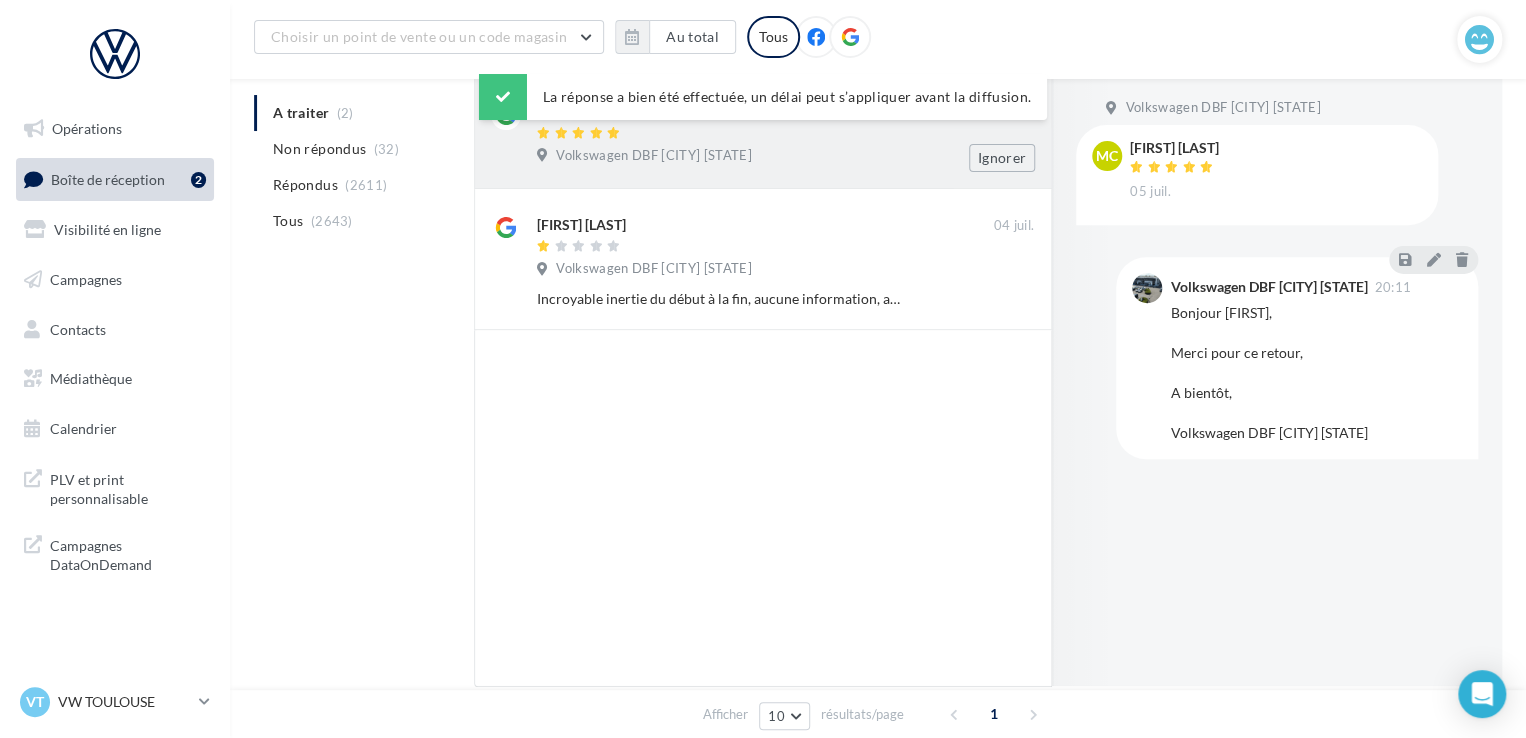 click on "Volkswagen DBF [CITY] [STATE]" at bounding box center (785, 158) 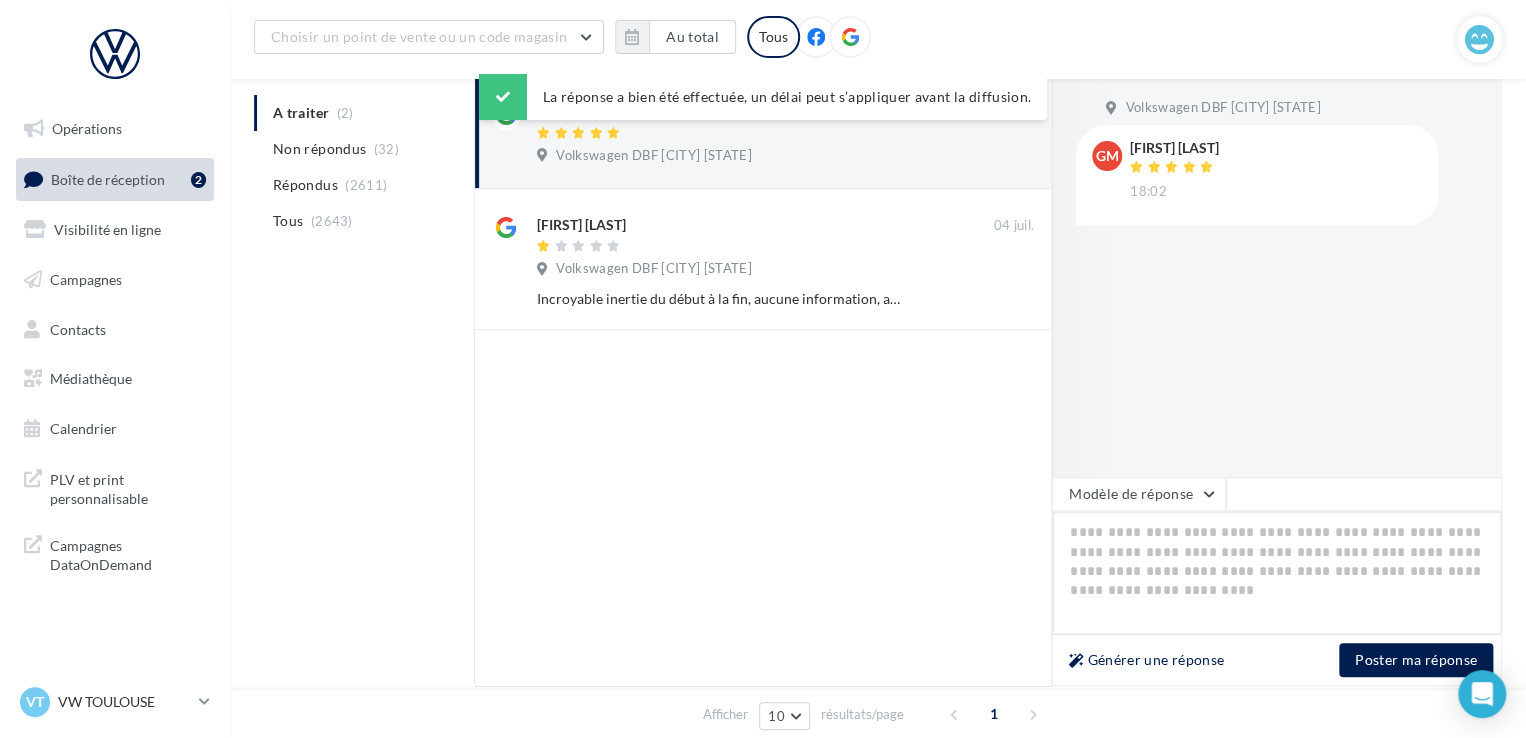 click at bounding box center (1277, 573) 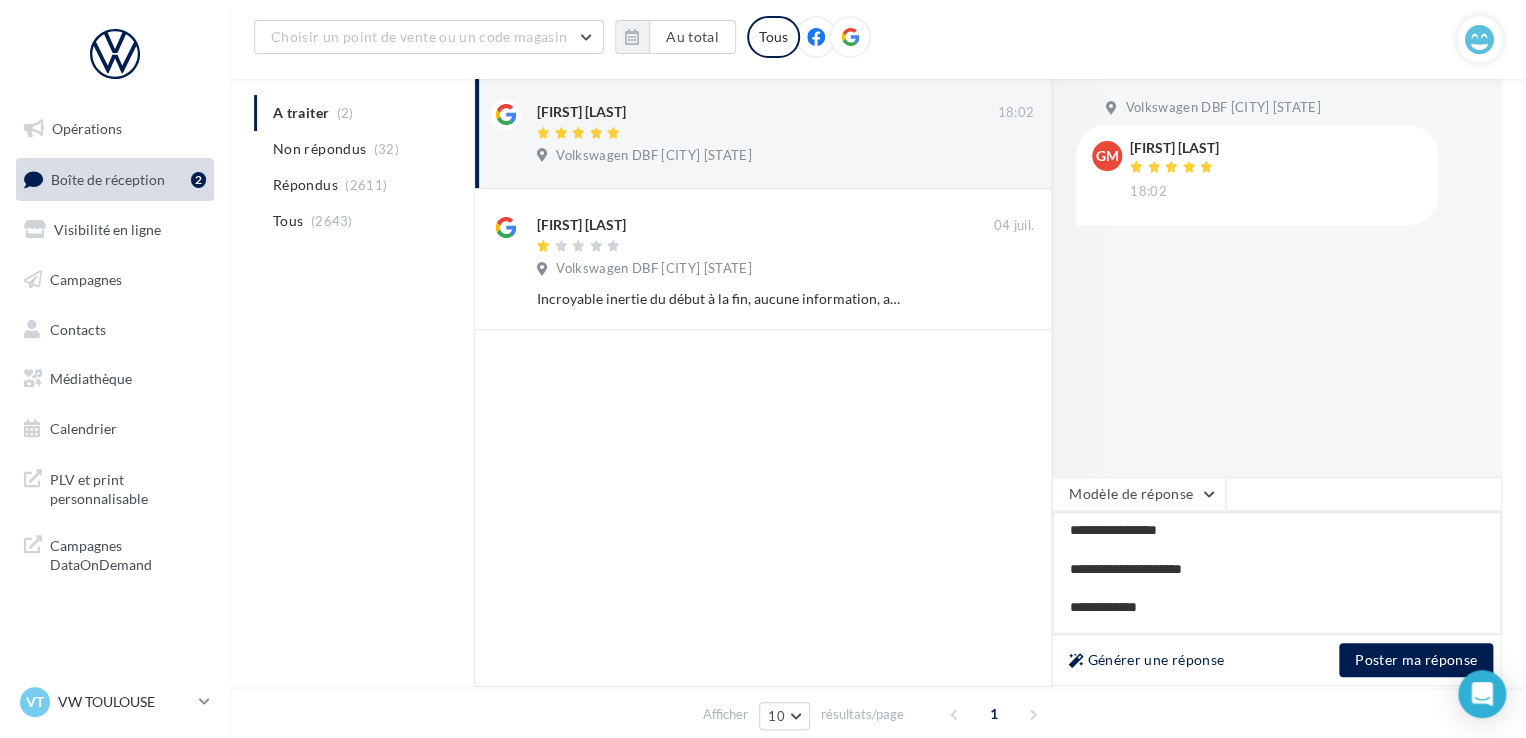 scroll, scrollTop: 20, scrollLeft: 0, axis: vertical 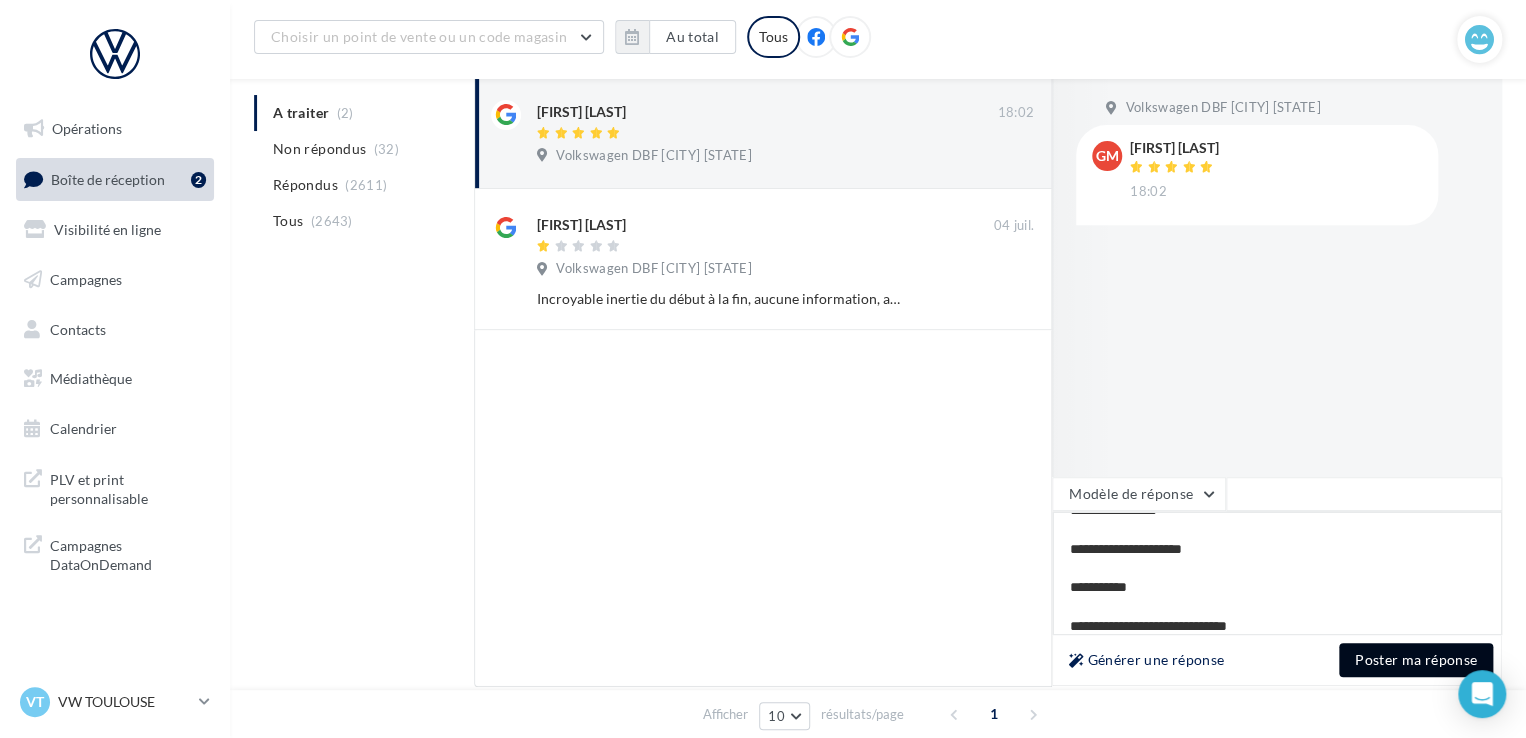 type on "**********" 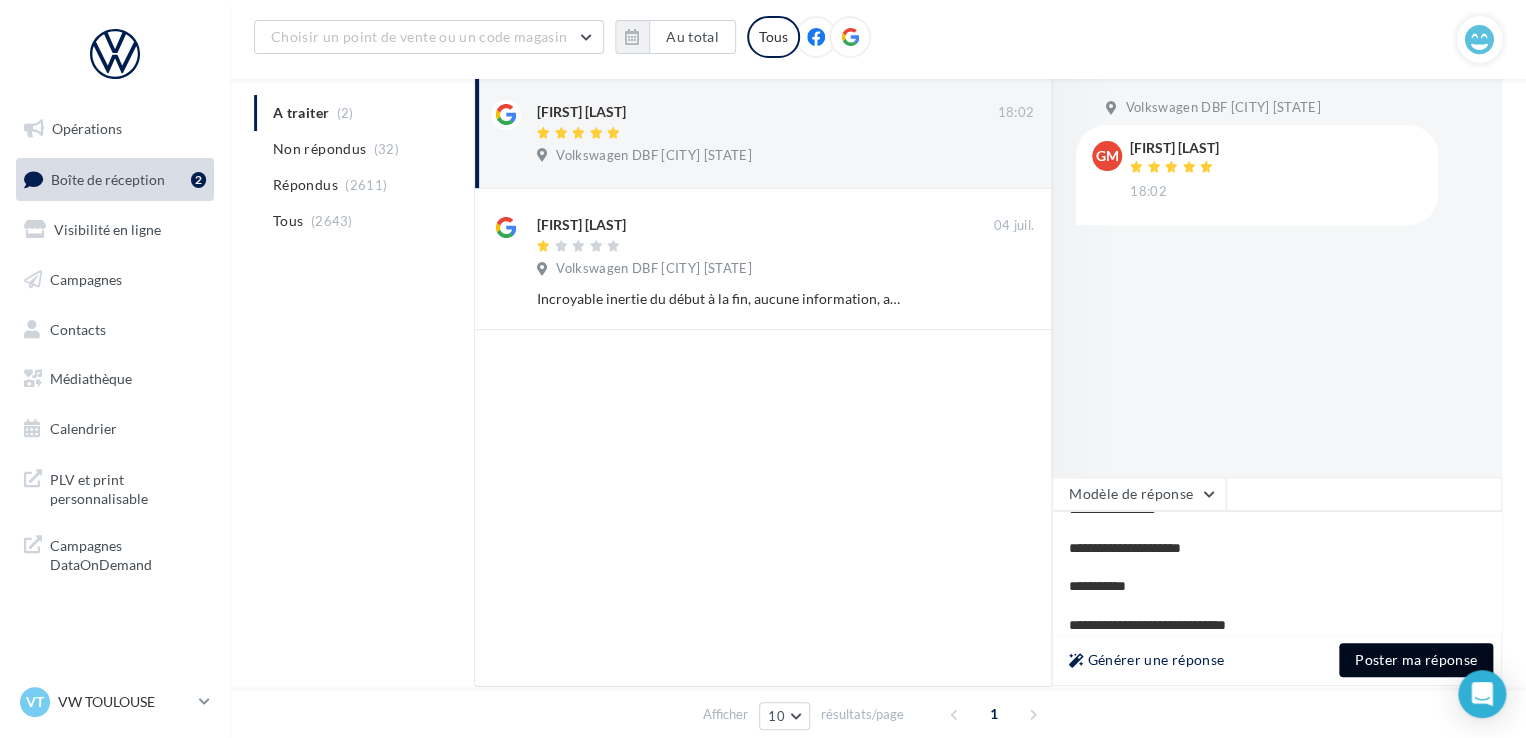 scroll, scrollTop: 20, scrollLeft: 0, axis: vertical 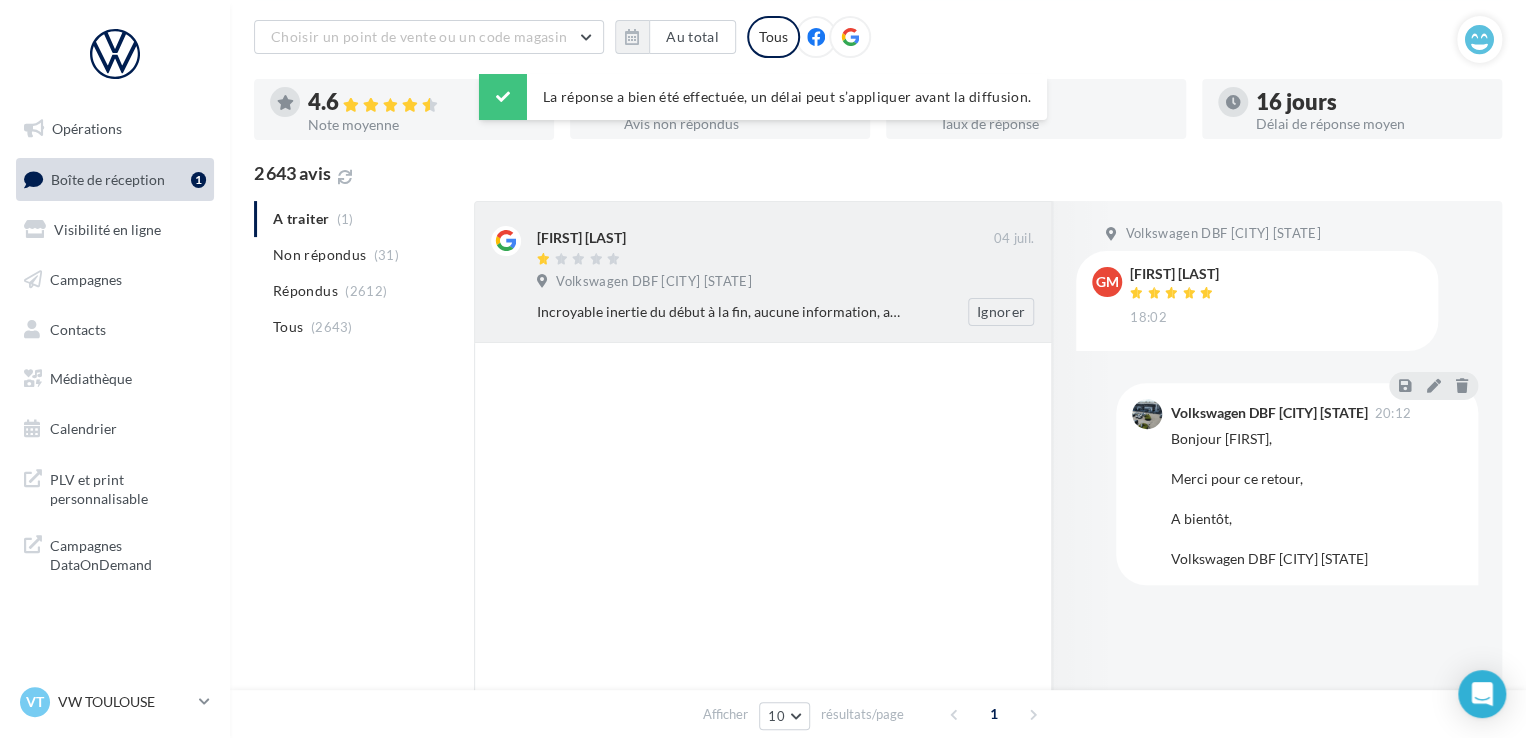click at bounding box center [765, 260] 